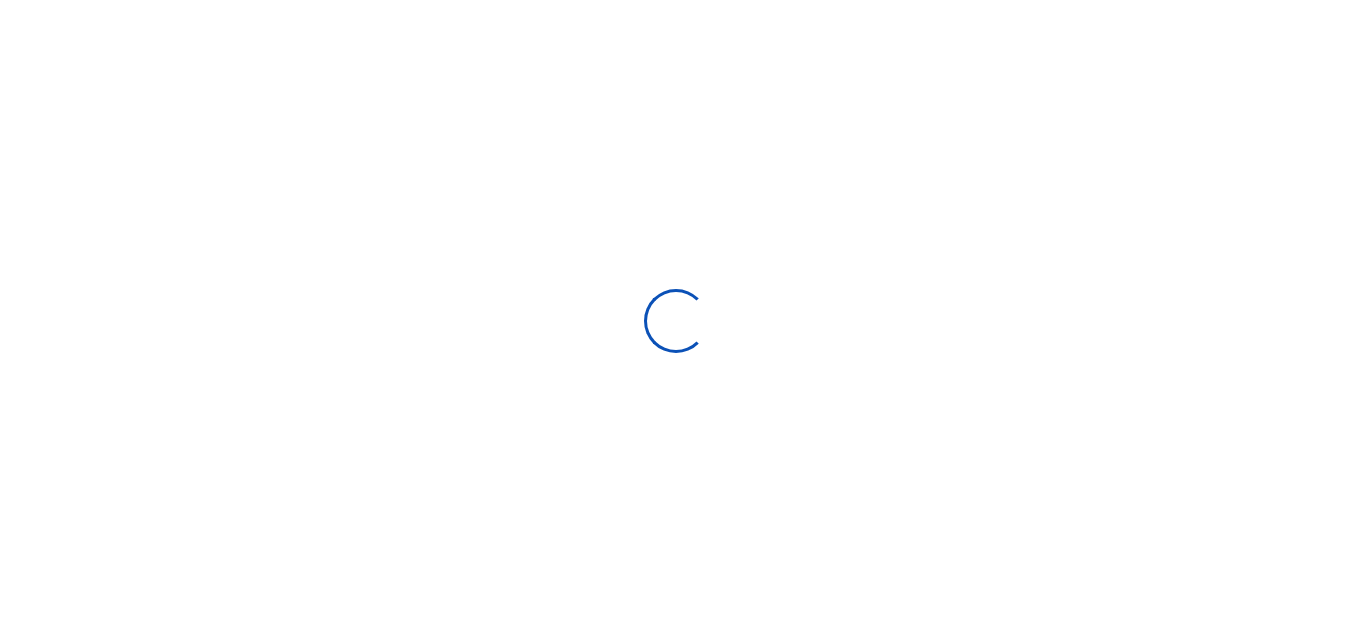 scroll, scrollTop: 0, scrollLeft: 0, axis: both 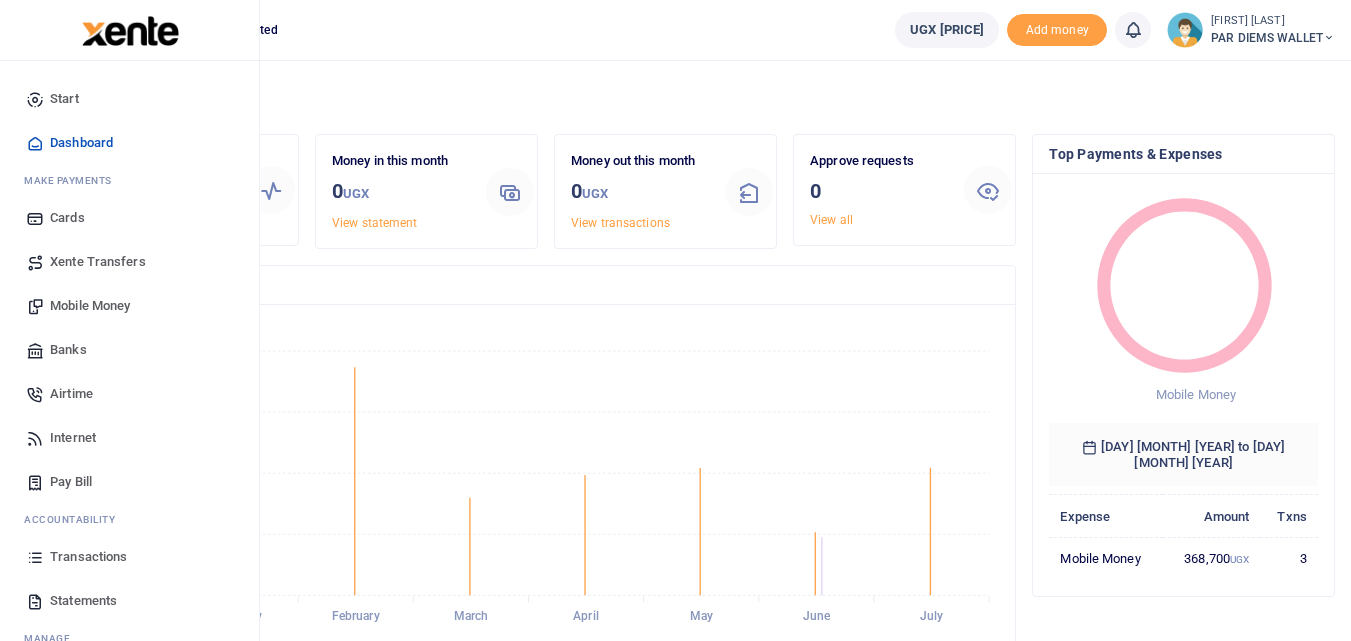 click at bounding box center [35, 557] 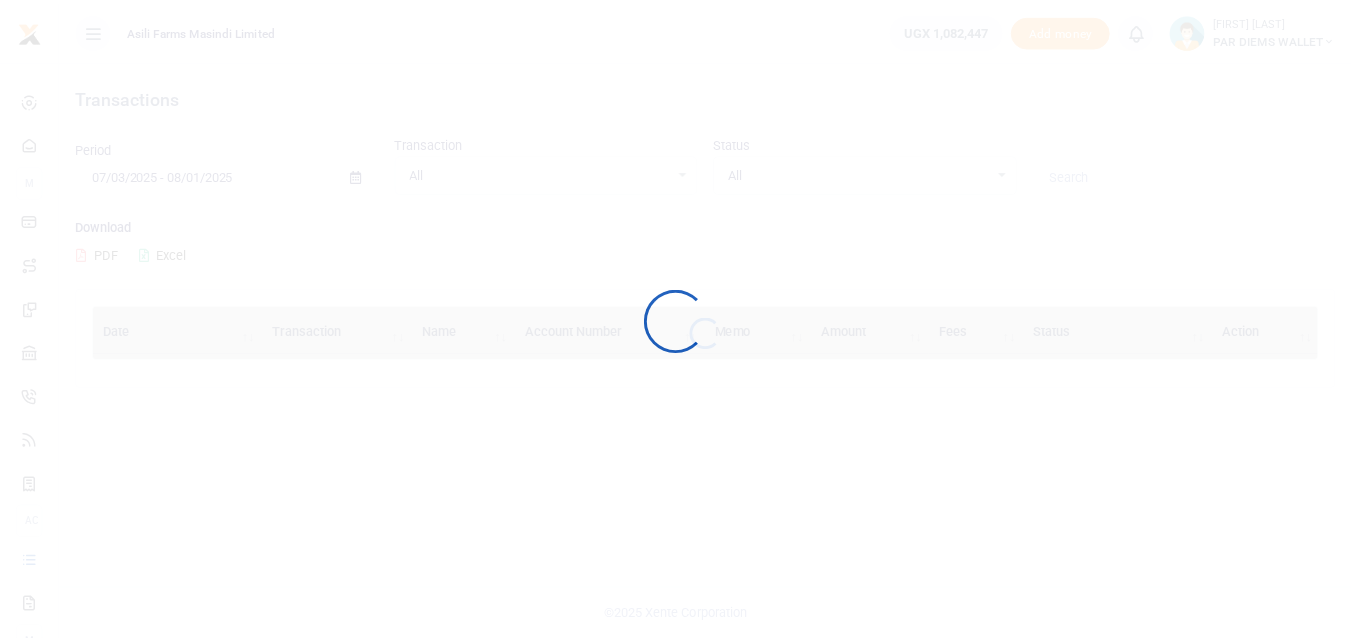 scroll, scrollTop: 0, scrollLeft: 0, axis: both 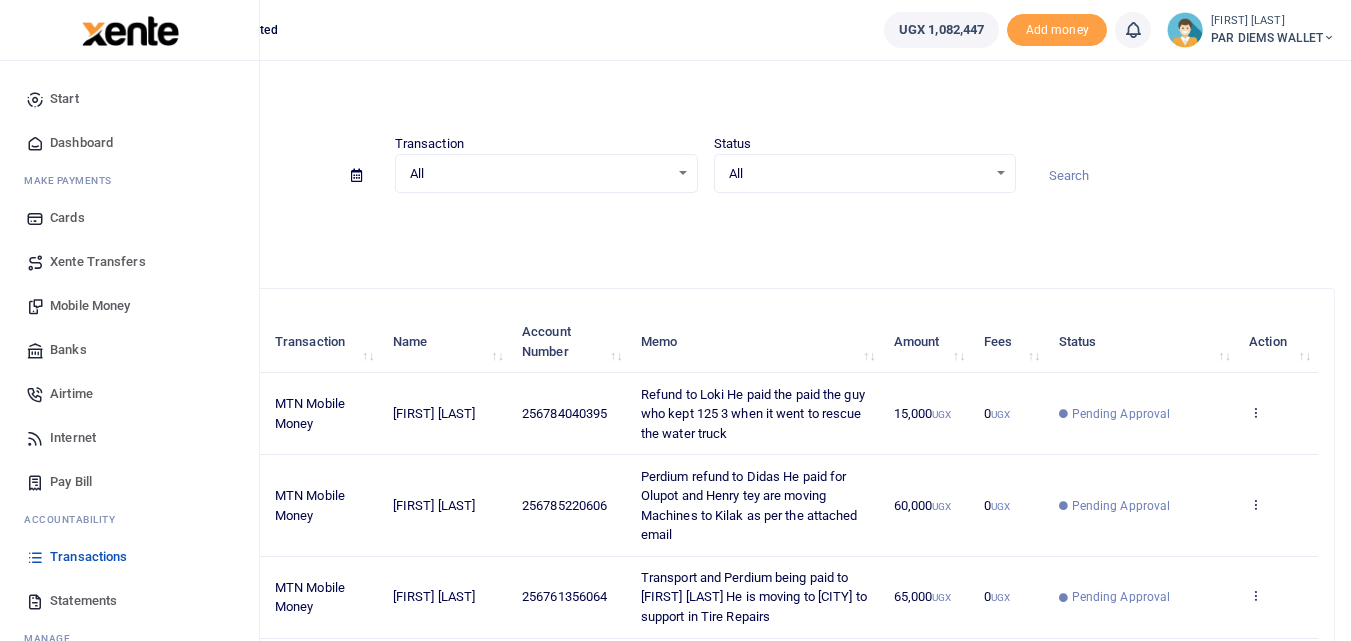 click on "Mobile Money" at bounding box center (129, 306) 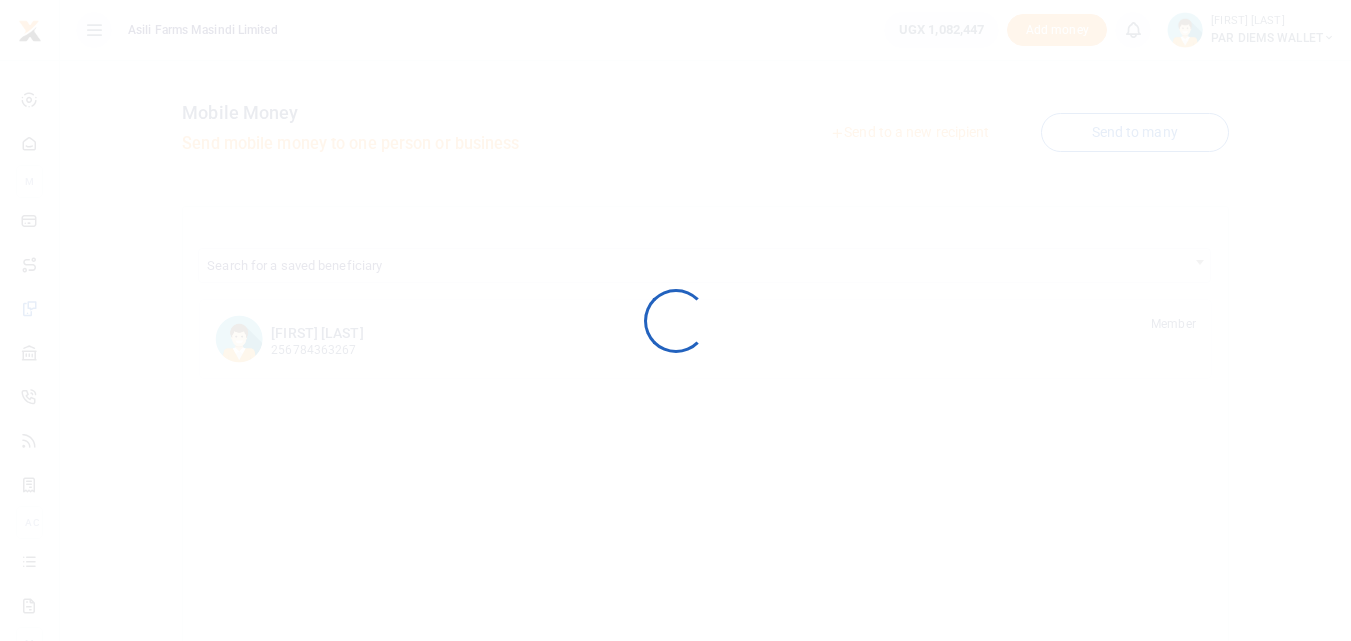scroll, scrollTop: 0, scrollLeft: 0, axis: both 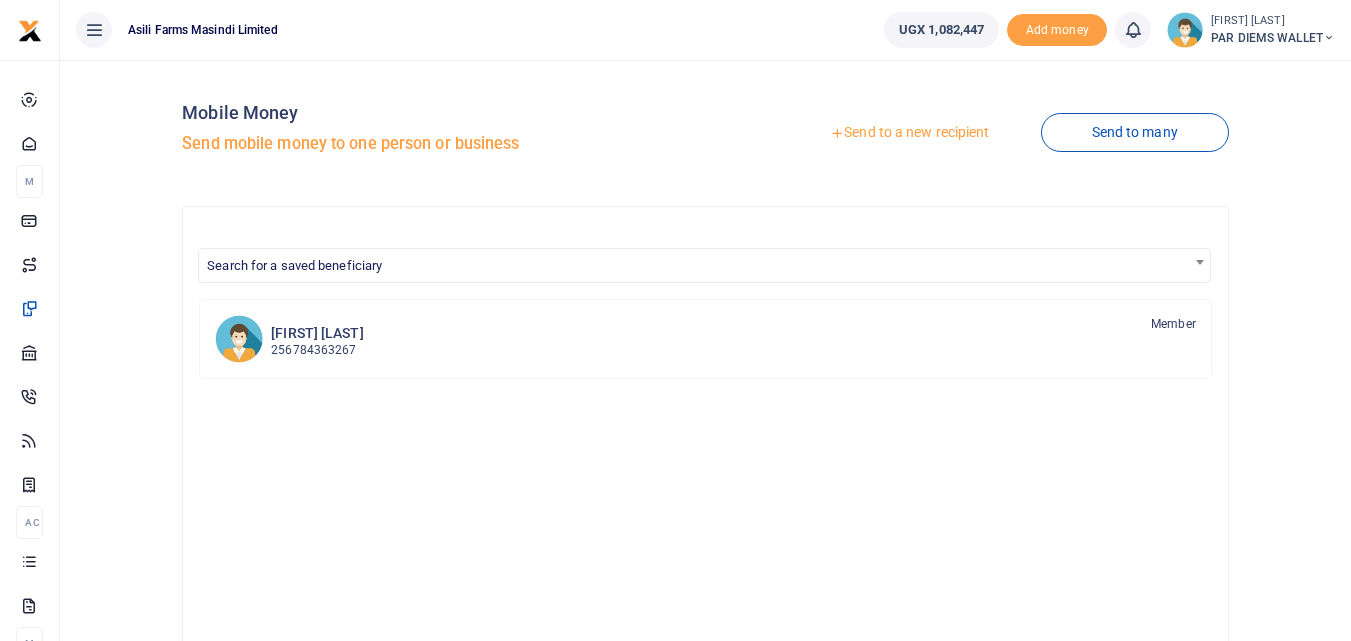 click on "Send to a new recipient" at bounding box center (909, 133) 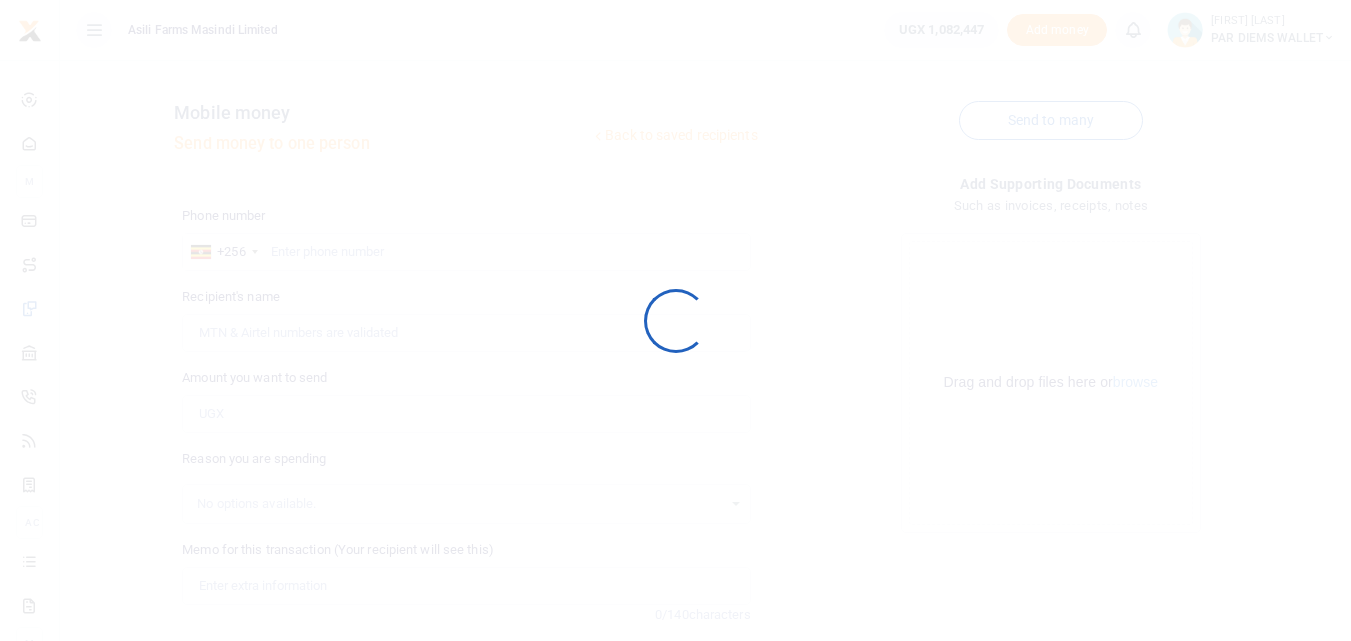 scroll, scrollTop: 0, scrollLeft: 0, axis: both 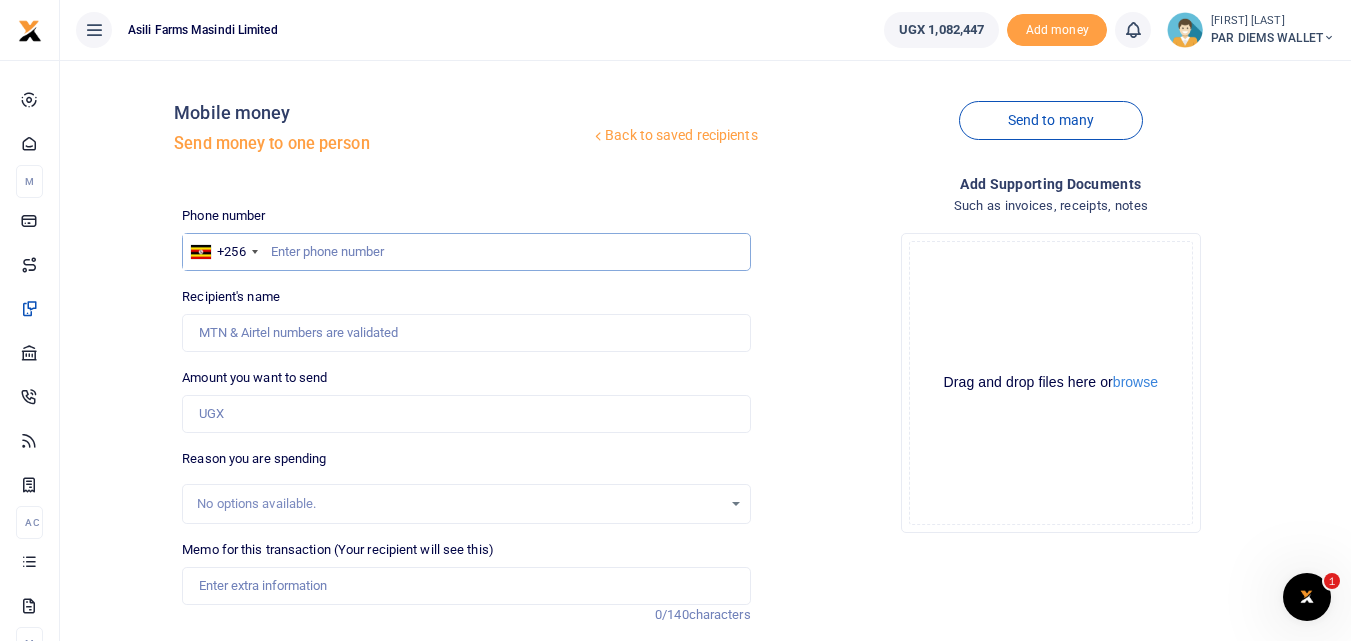 click at bounding box center (466, 252) 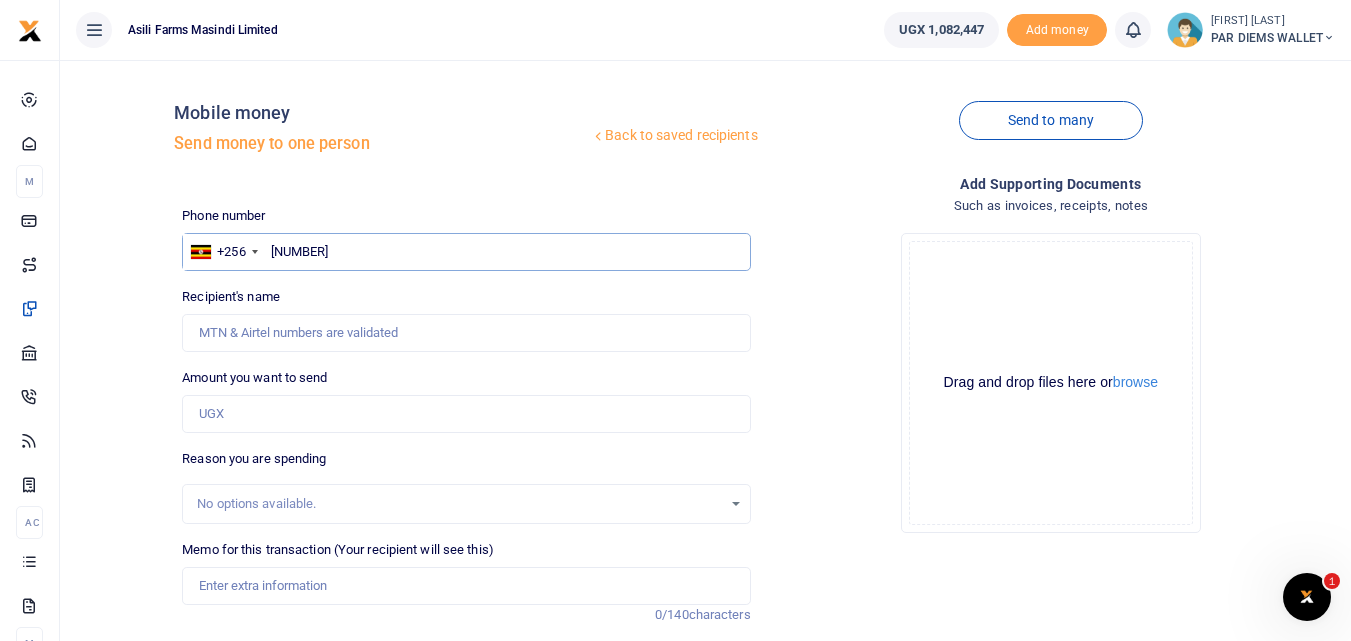 type on "774693769" 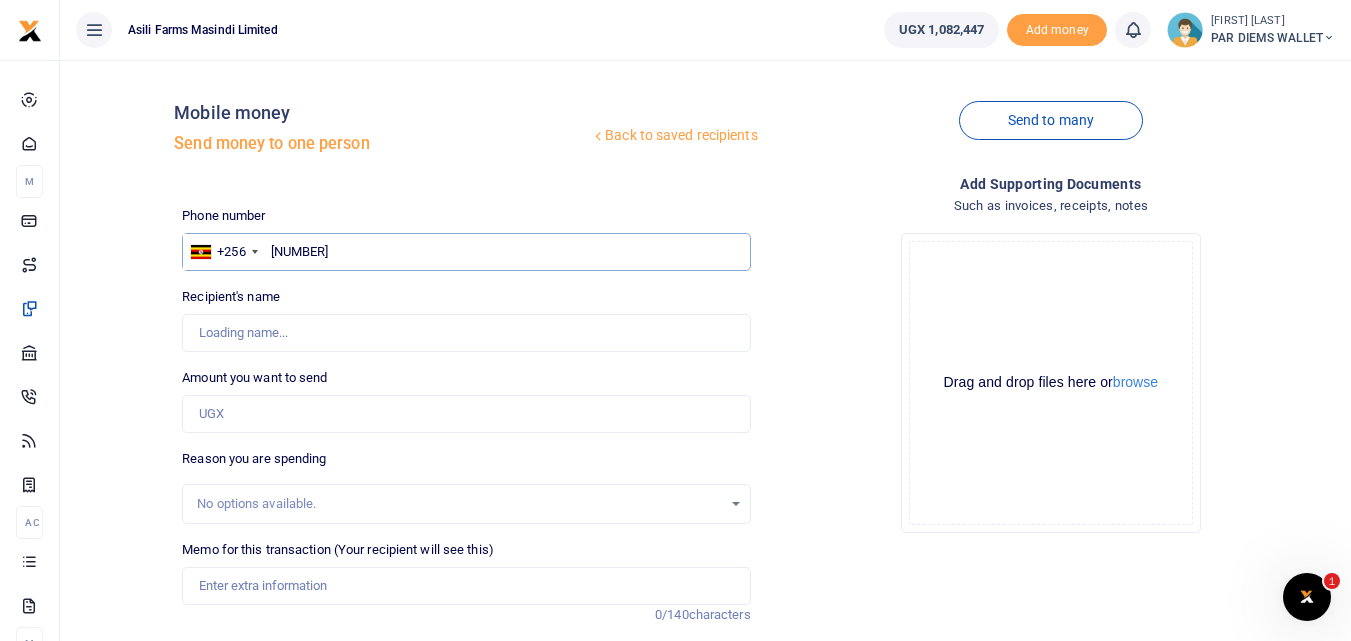 type on "Ayebale Moses" 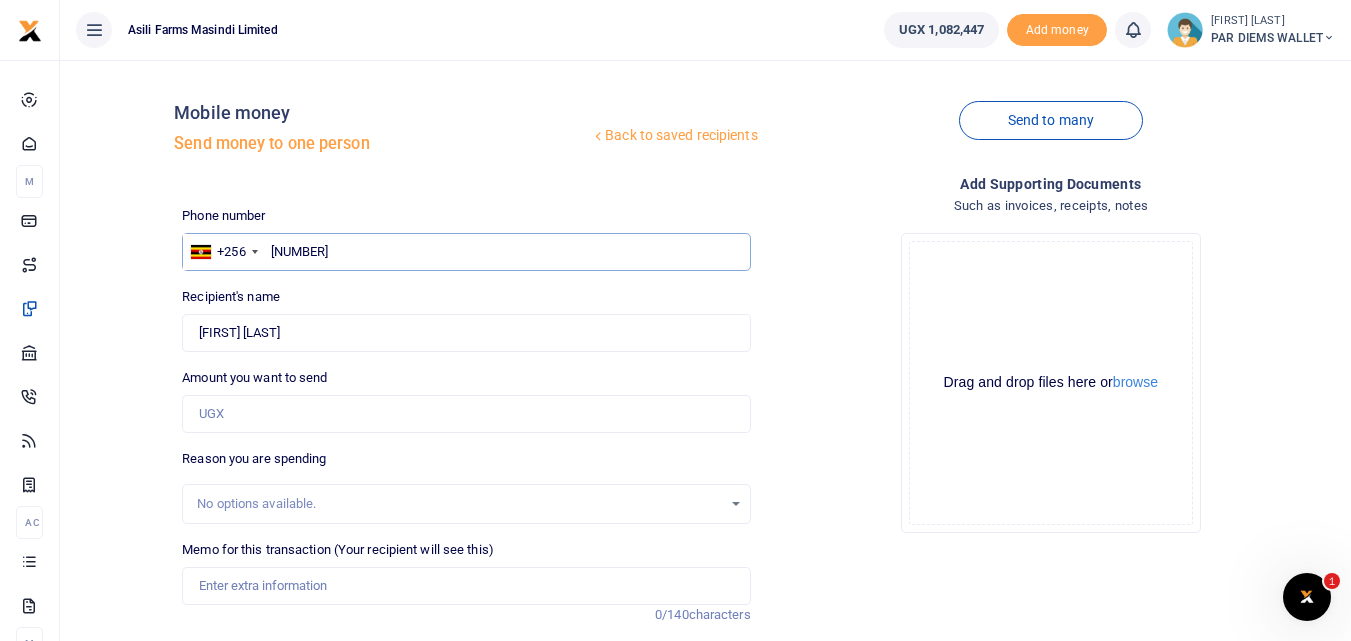 type on "774693769" 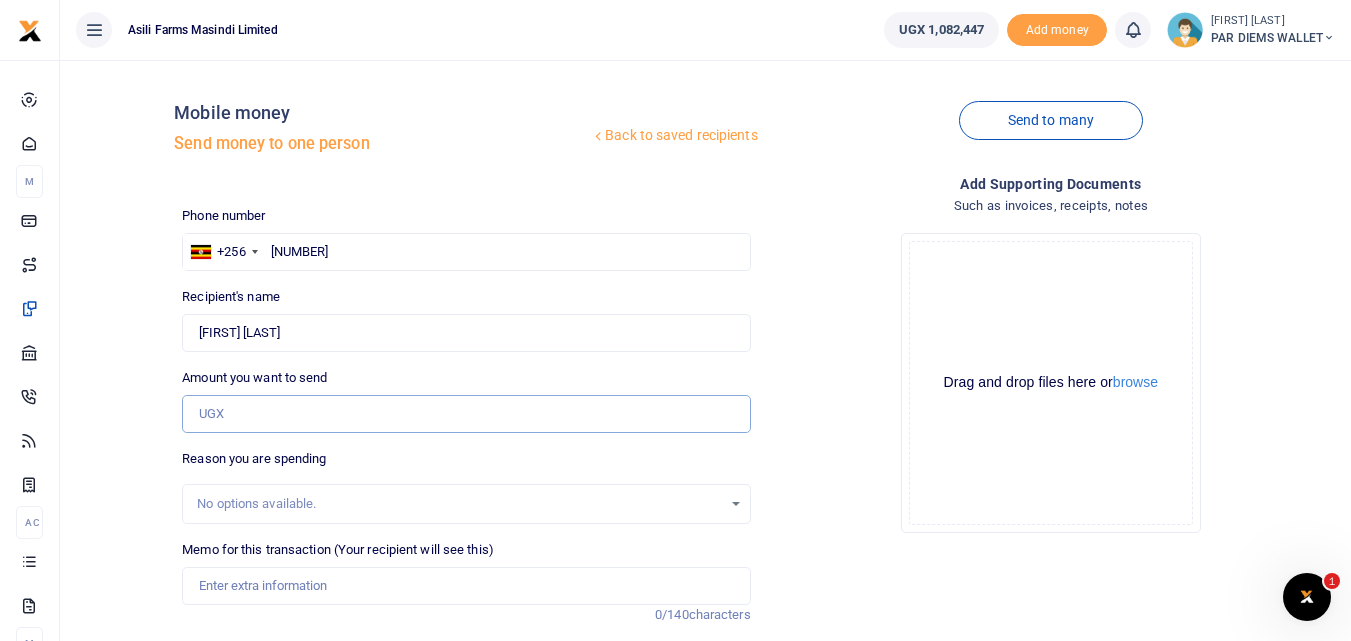 click on "Amount you want to send" at bounding box center (466, 414) 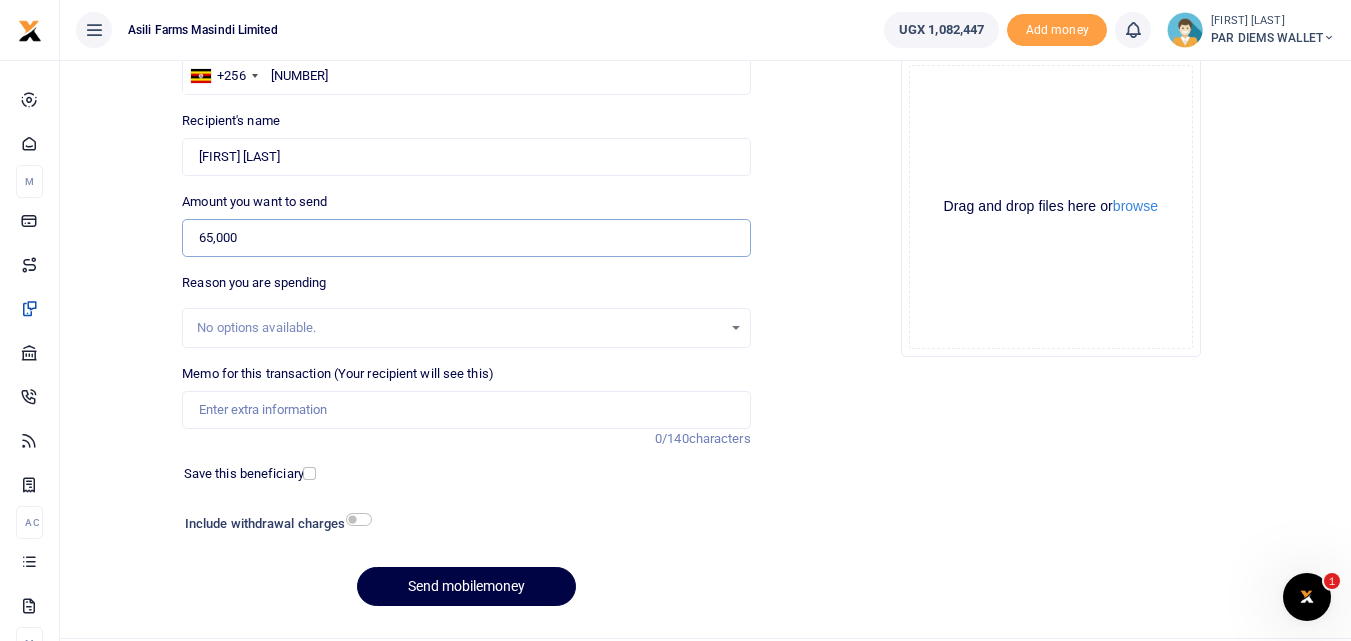 scroll, scrollTop: 225, scrollLeft: 0, axis: vertical 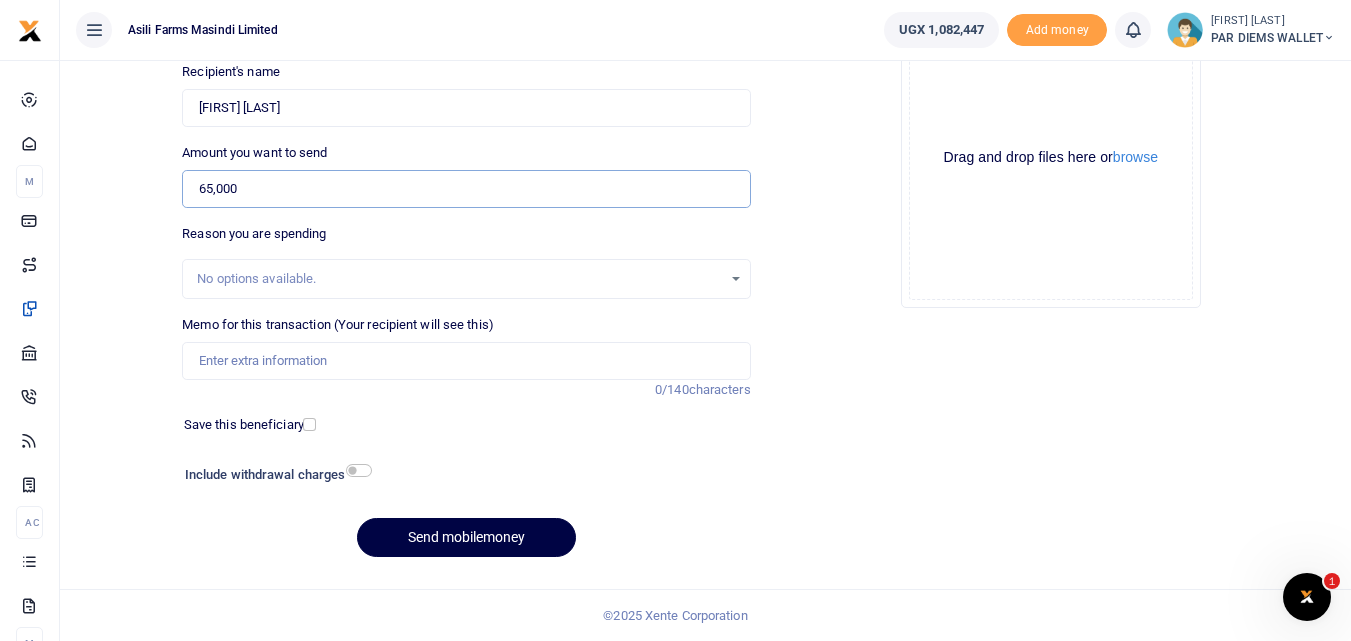 type on "65,000" 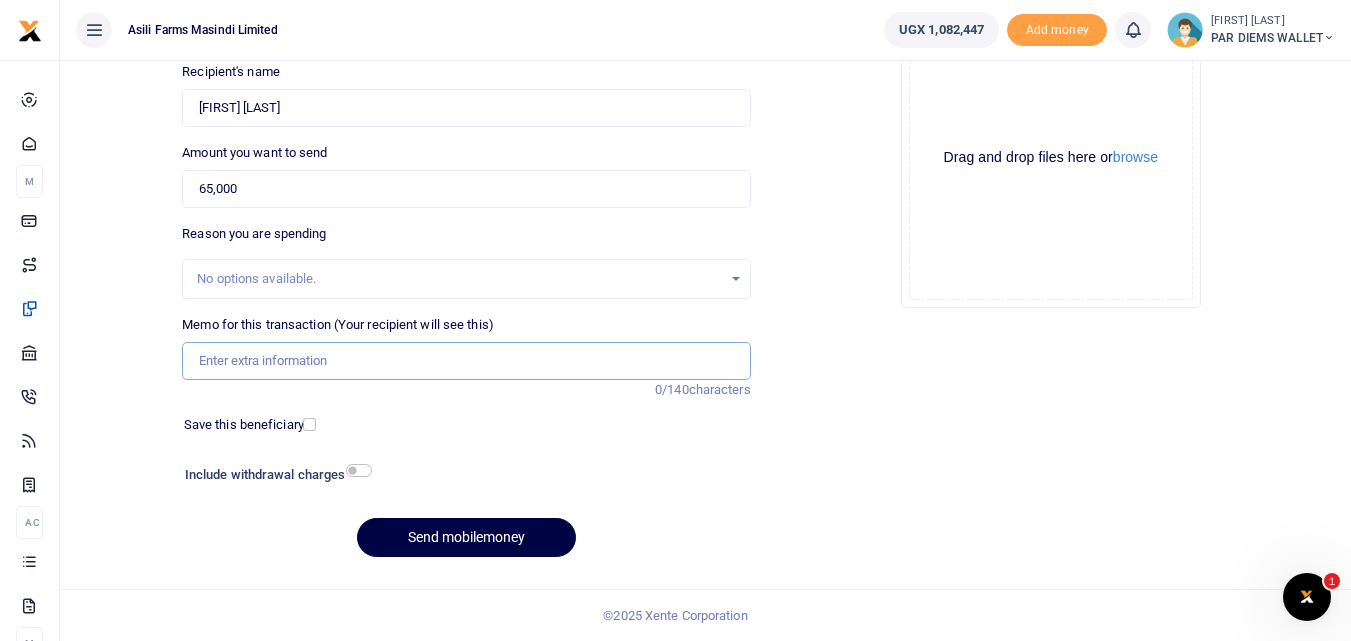 click on "Memo for this transaction (Your recipient will see this)" at bounding box center [466, 361] 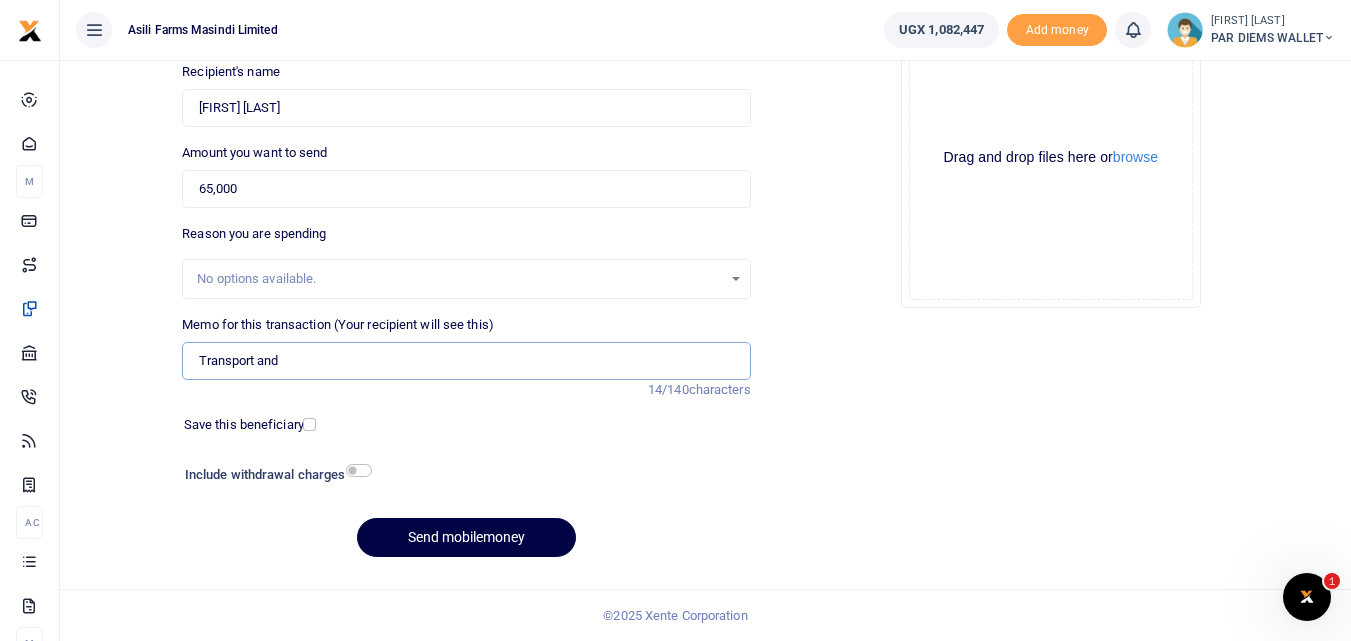 type on "Transport and" 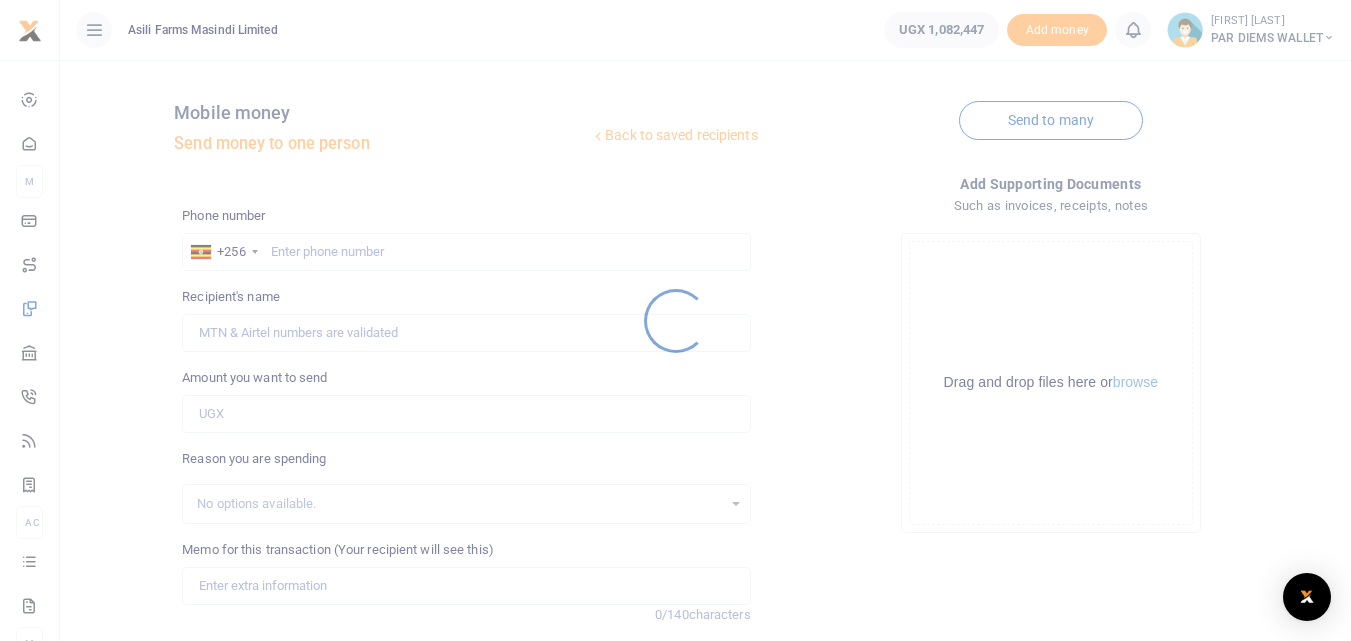 scroll, scrollTop: 0, scrollLeft: 0, axis: both 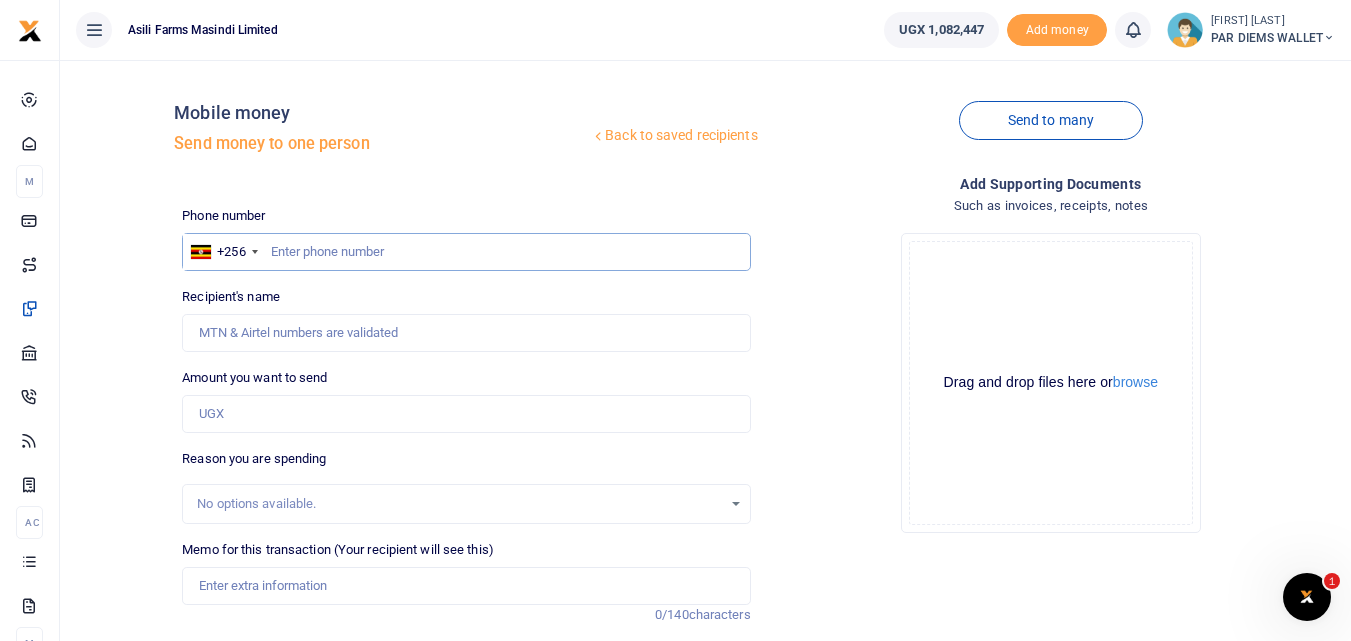 click at bounding box center [466, 252] 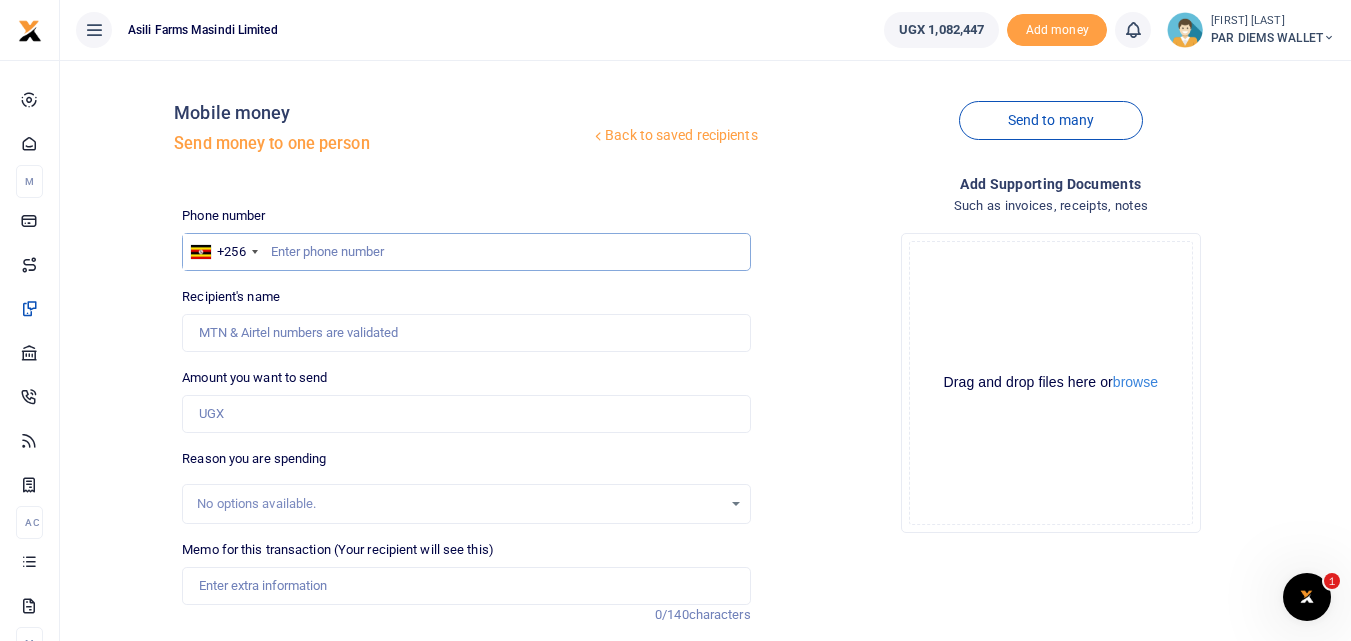 click at bounding box center [466, 252] 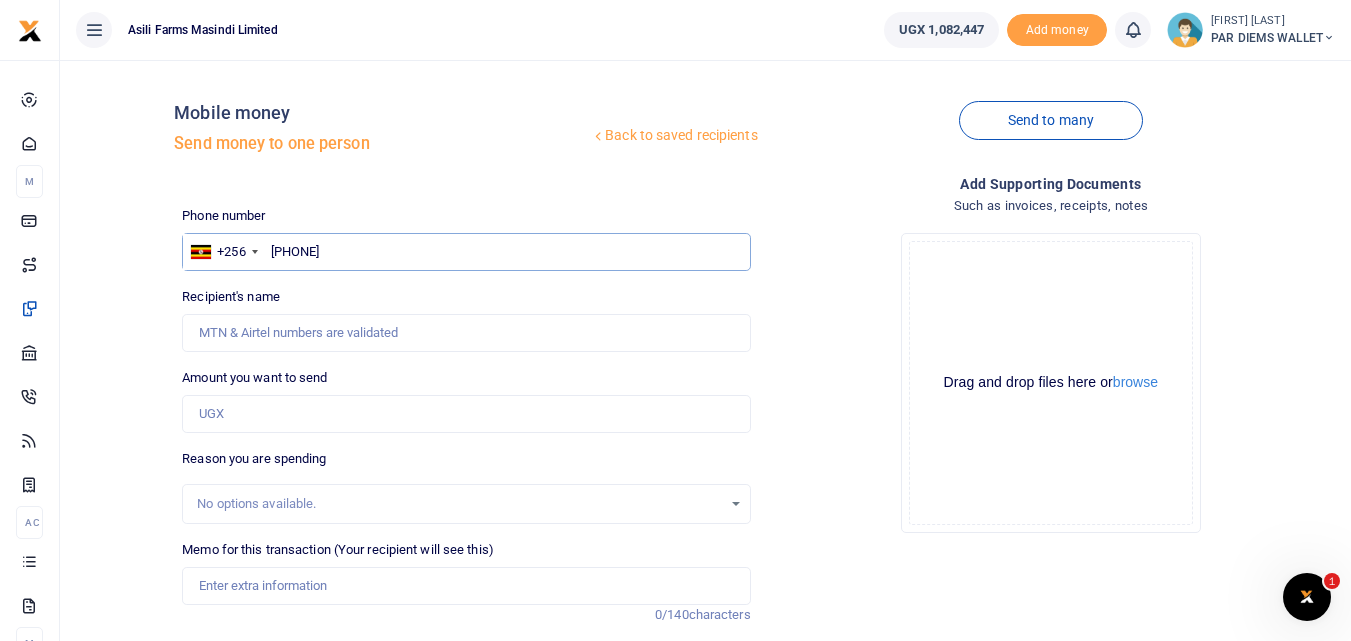 type on "[PHONE]" 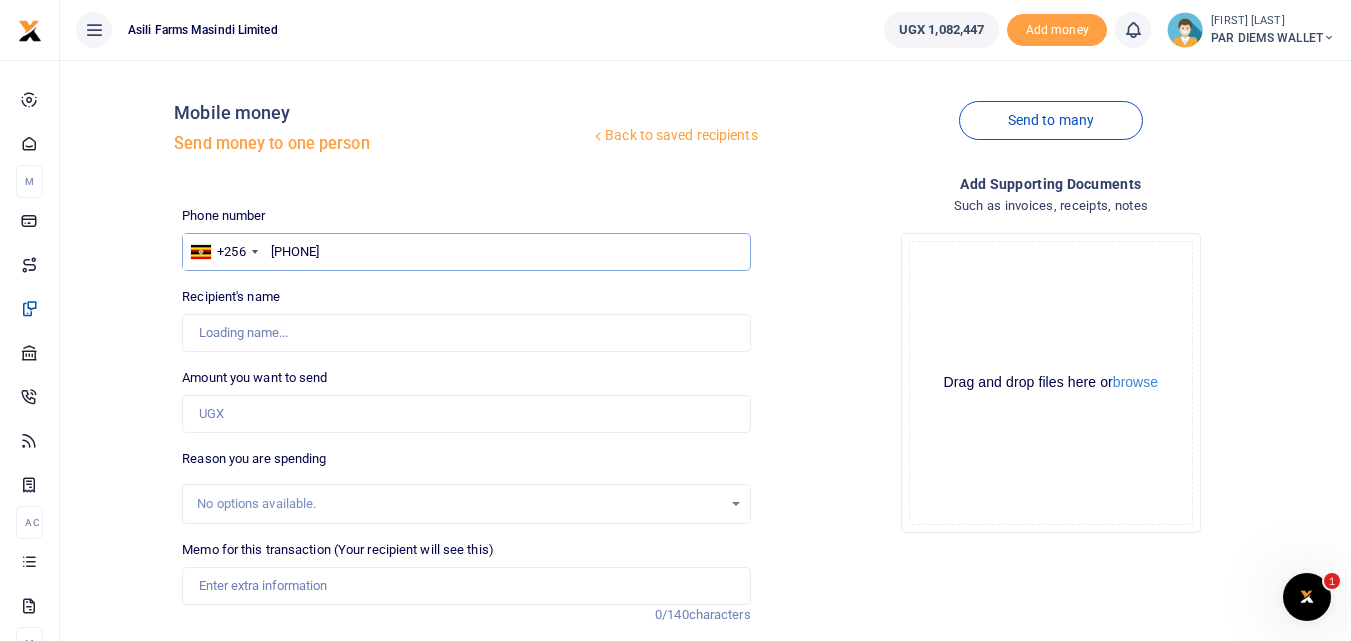 type on "[FIRST] [LAST]" 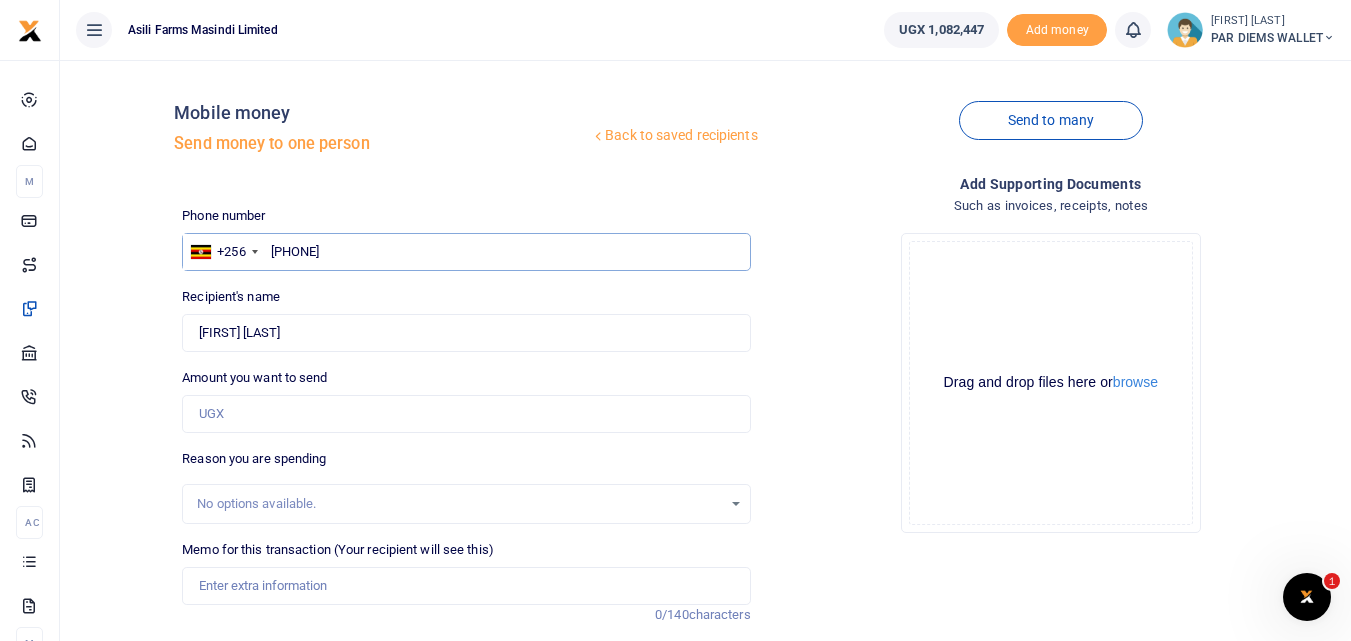 type on "774693769" 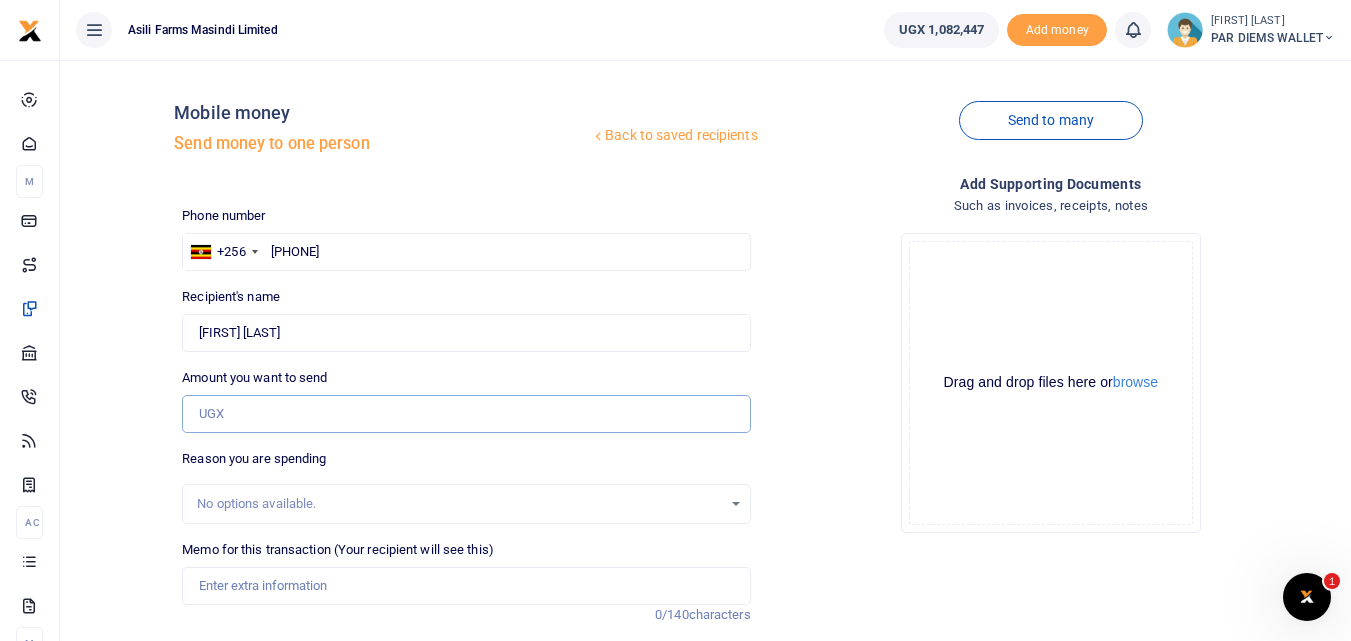 click on "Amount you want to send" at bounding box center [466, 414] 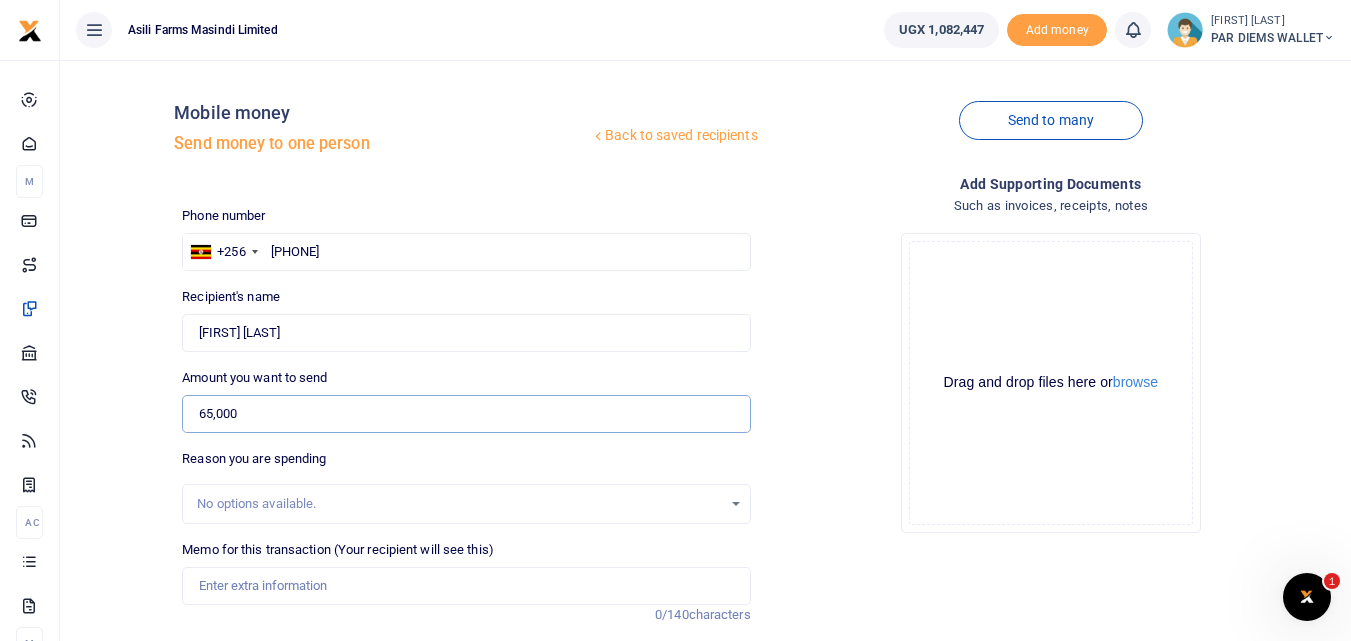 type on "65,000" 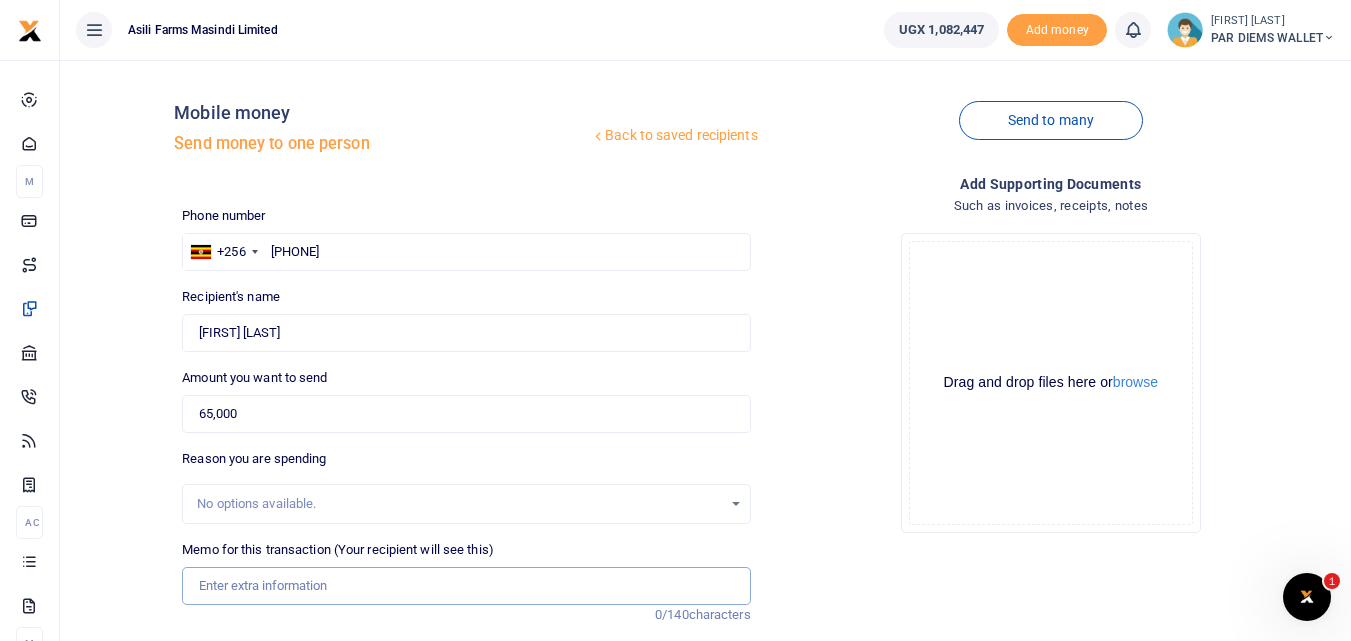 click on "Memo for this transaction (Your recipient will see this)" at bounding box center (466, 586) 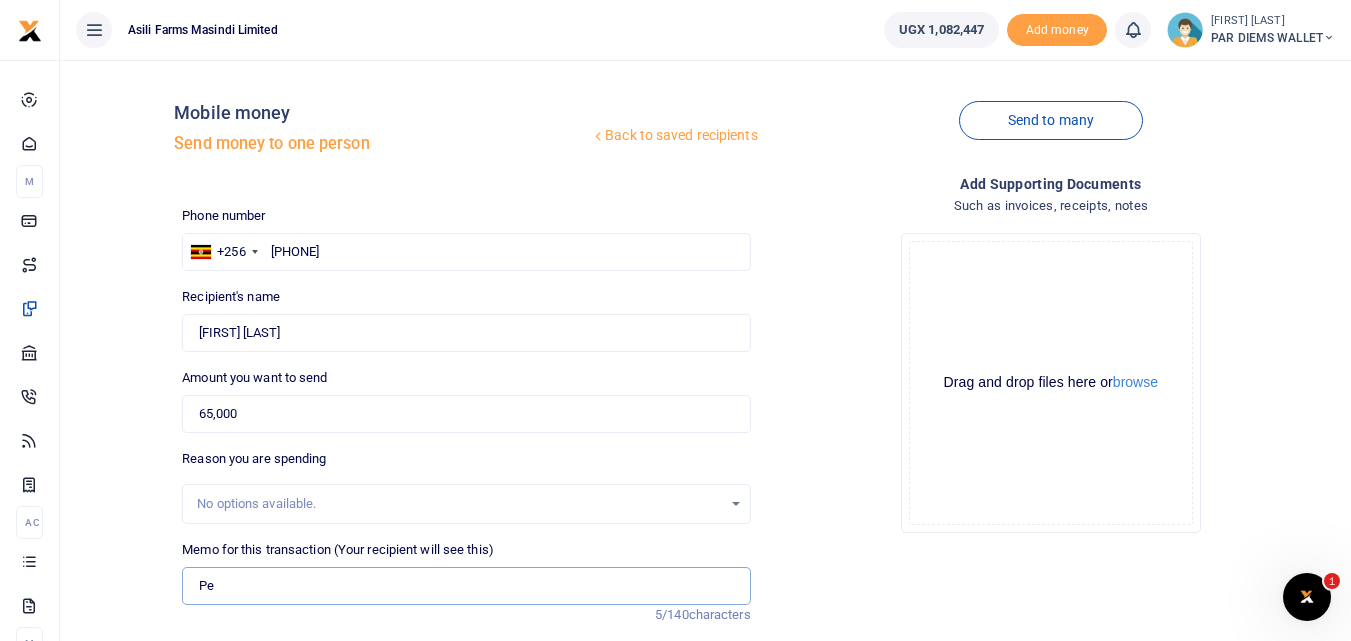 type on "P" 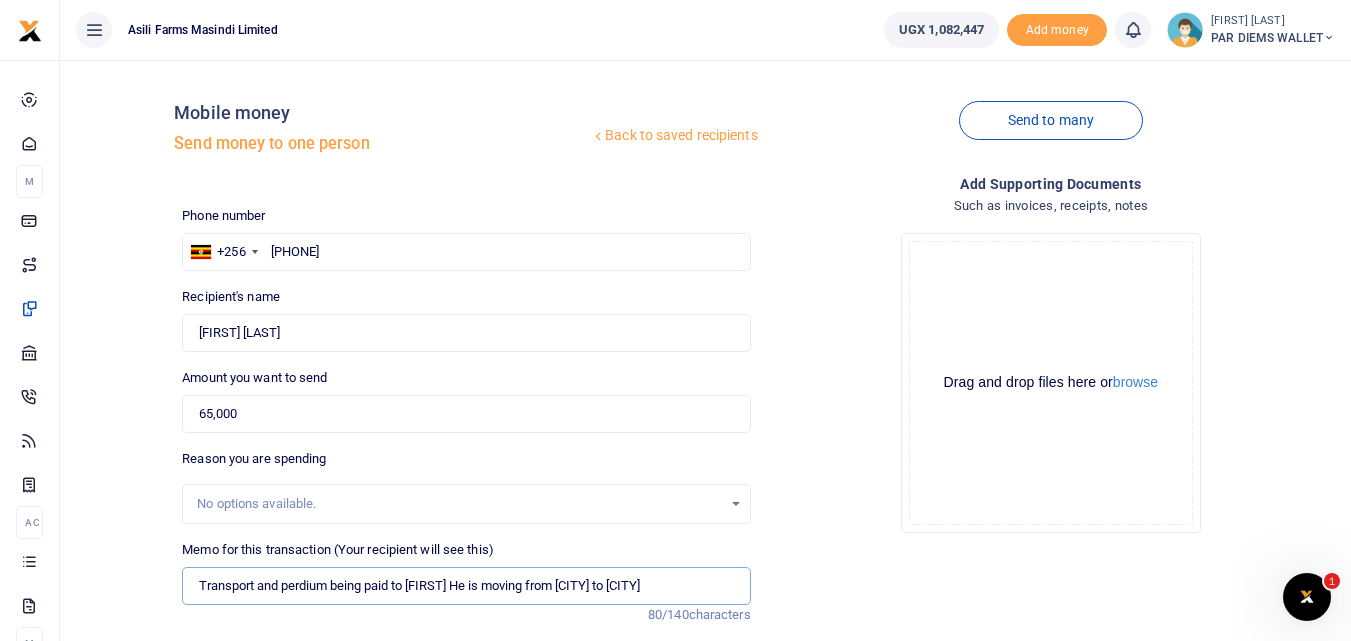 type on "Transport and perdium being paid to  Ayebale He is moving from Kilak to Bunyoro" 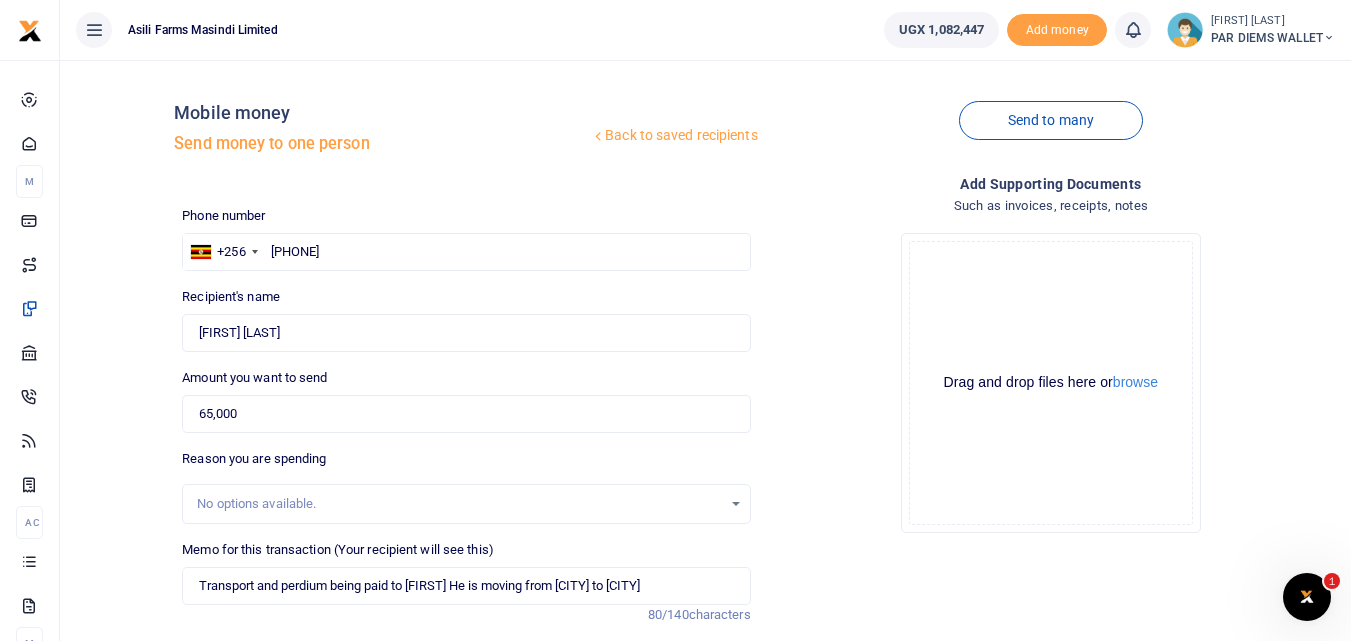 click on "Drag and drop files here or  browse Powered by  Uppy" 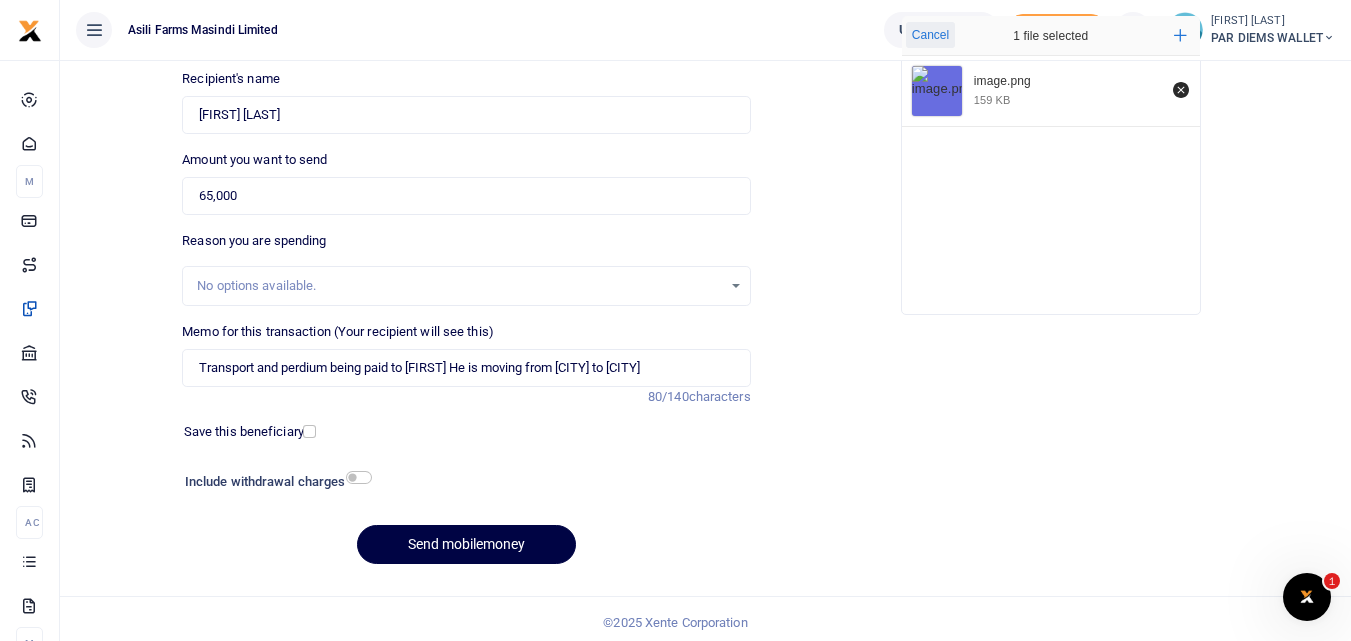 scroll, scrollTop: 219, scrollLeft: 0, axis: vertical 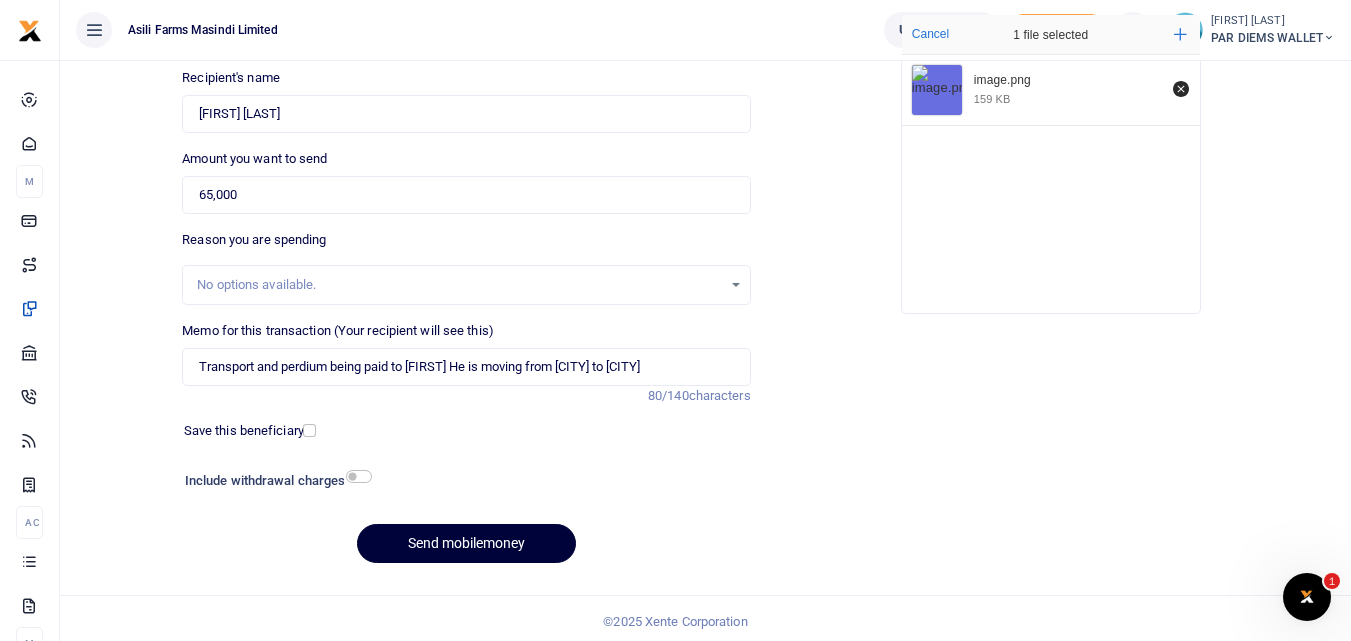 click on "Send mobilemoney" at bounding box center [466, 543] 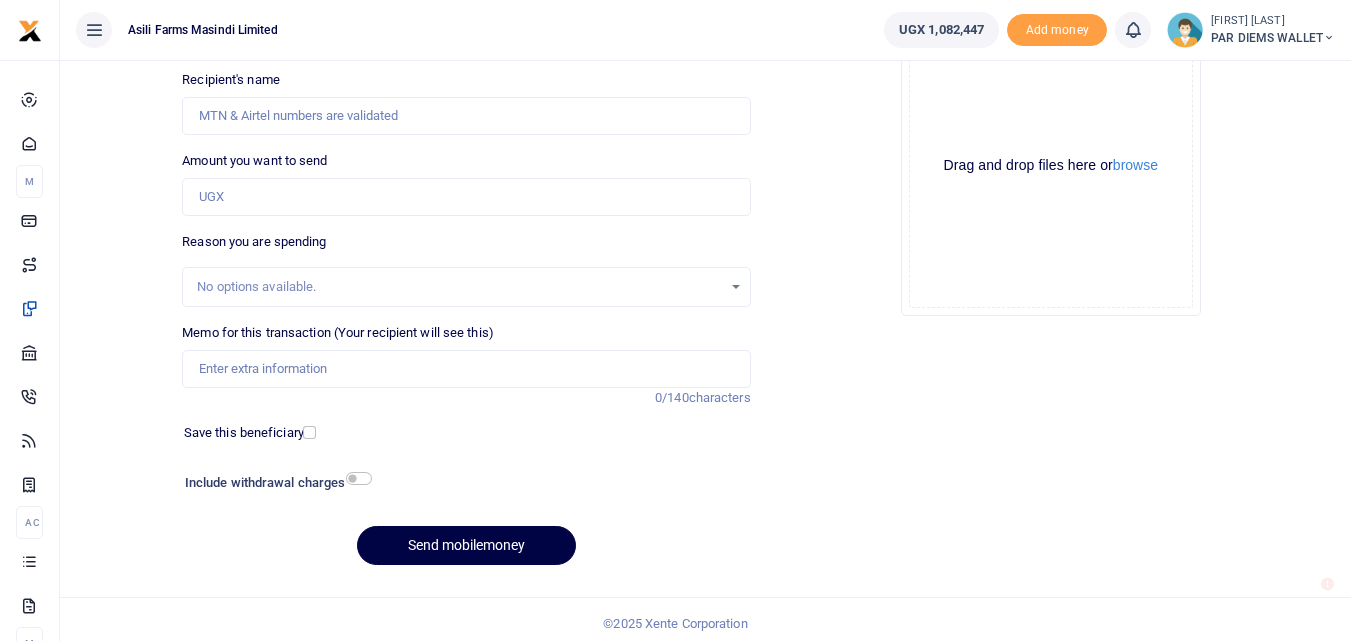 scroll, scrollTop: 217, scrollLeft: 0, axis: vertical 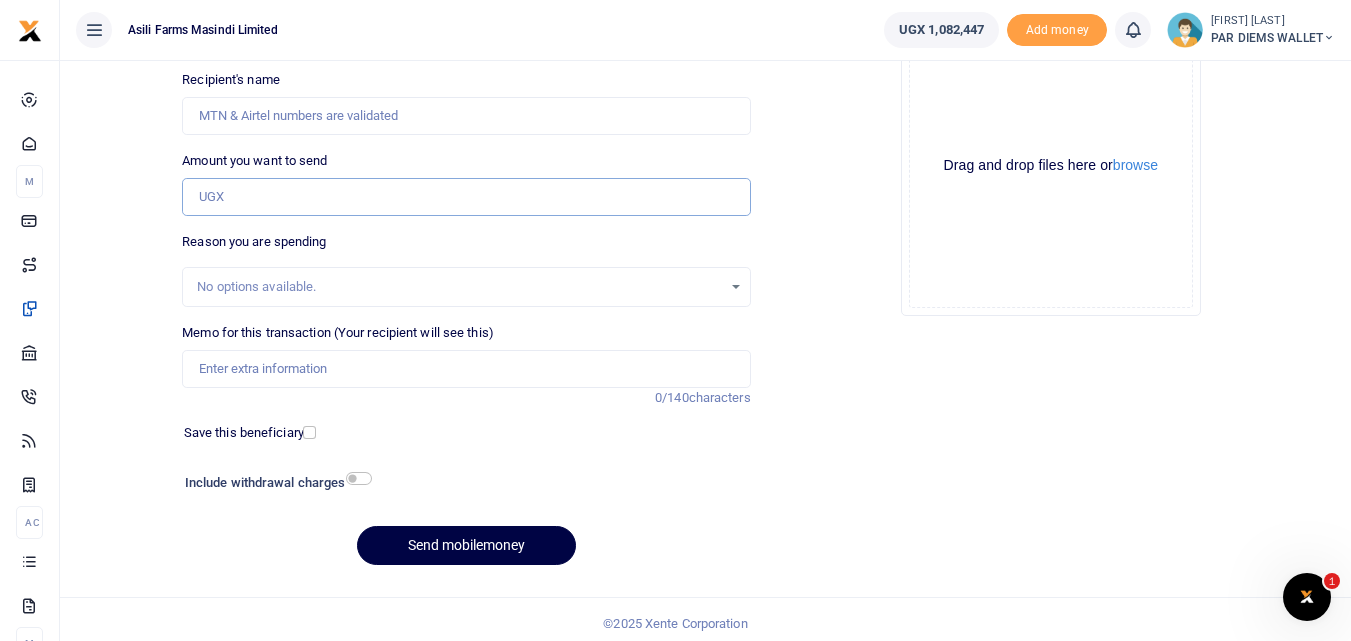 click on "Amount you want to send" at bounding box center (466, 197) 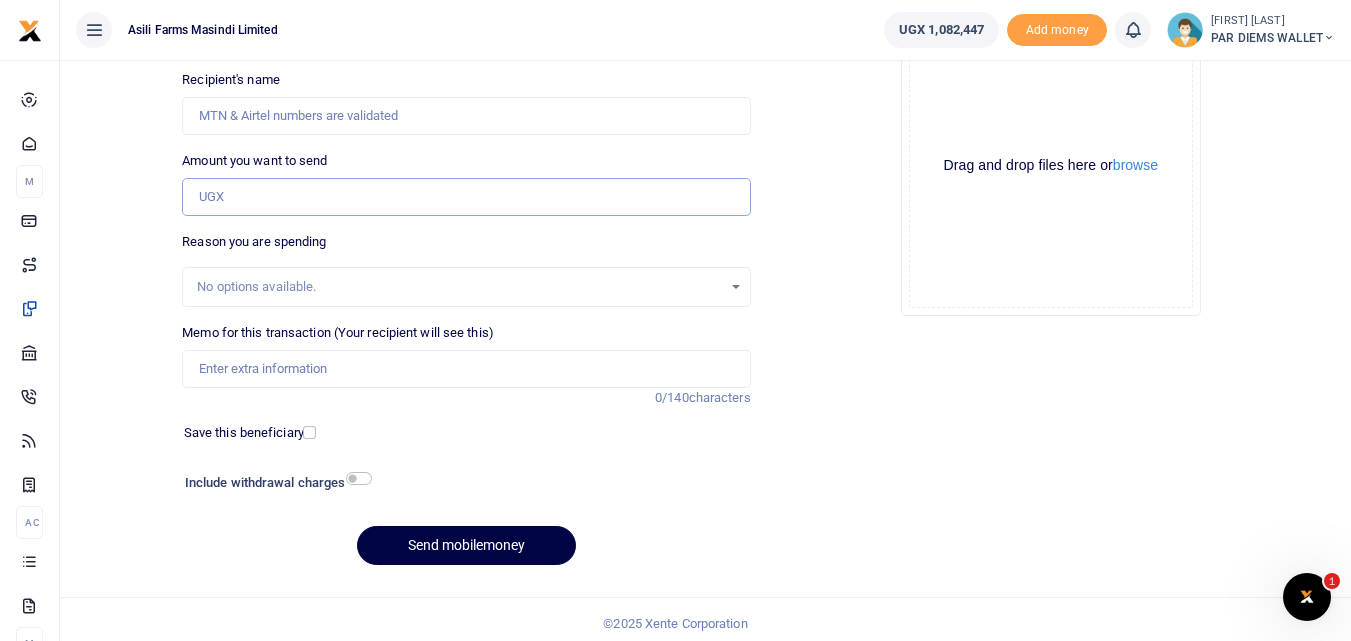 click on "Amount you want to send" at bounding box center (466, 197) 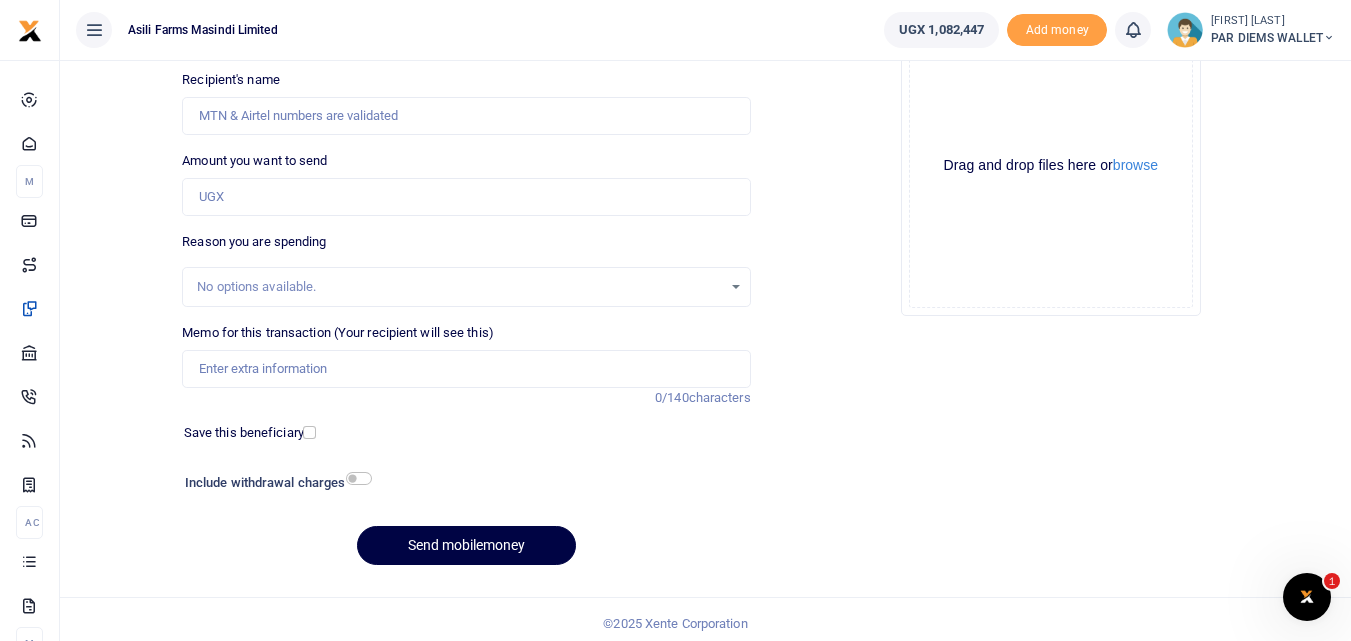 click on "Add supporting Documents
Such as invoices, receipts, notes
Drop your files here Drag and drop files here or  browse Powered by  Uppy" at bounding box center (1051, 269) 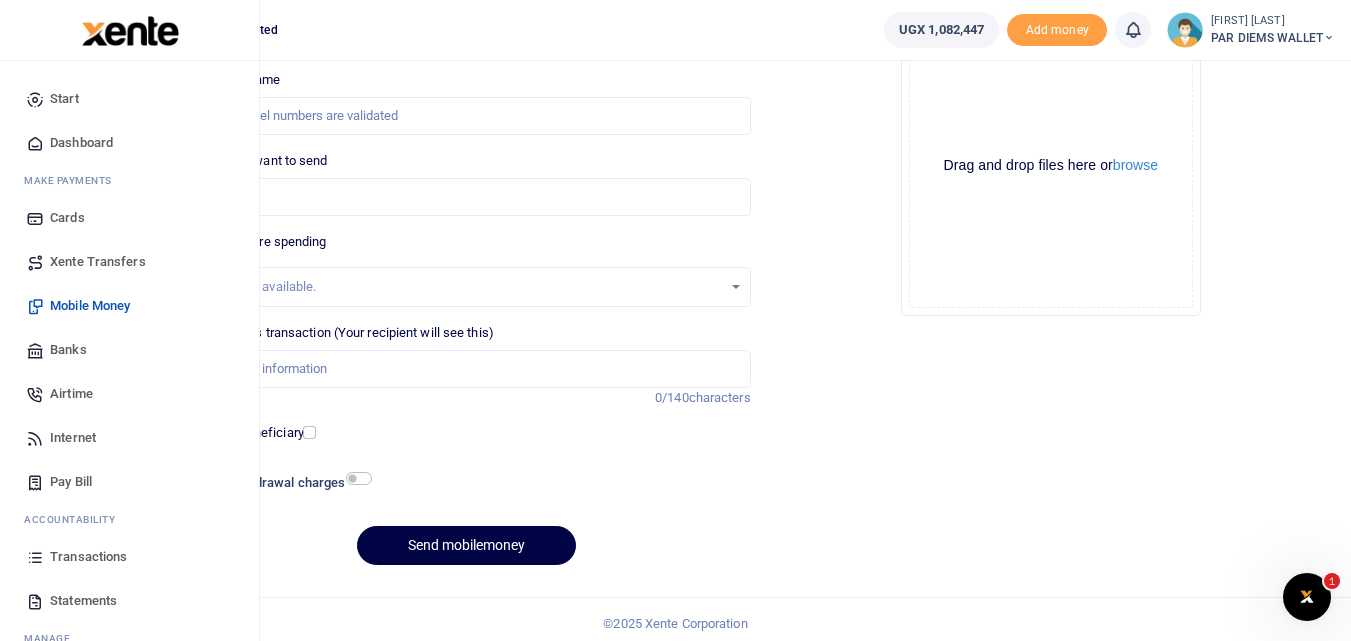 click at bounding box center [35, 557] 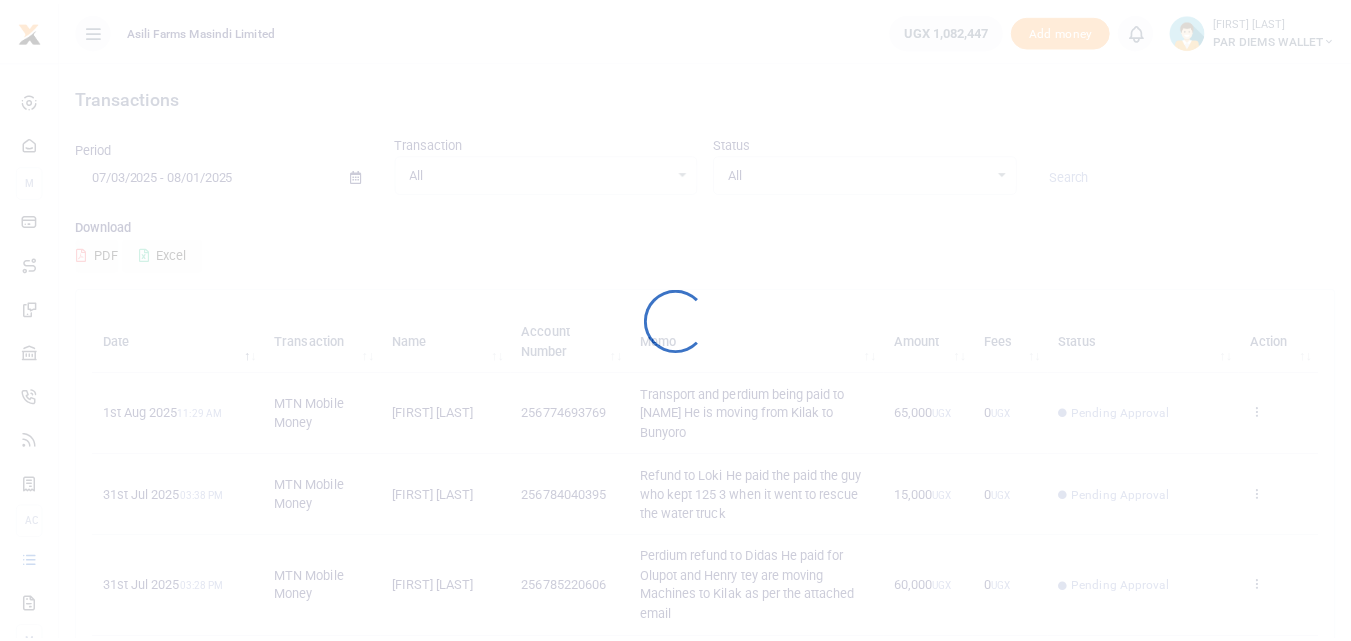 scroll, scrollTop: 0, scrollLeft: 0, axis: both 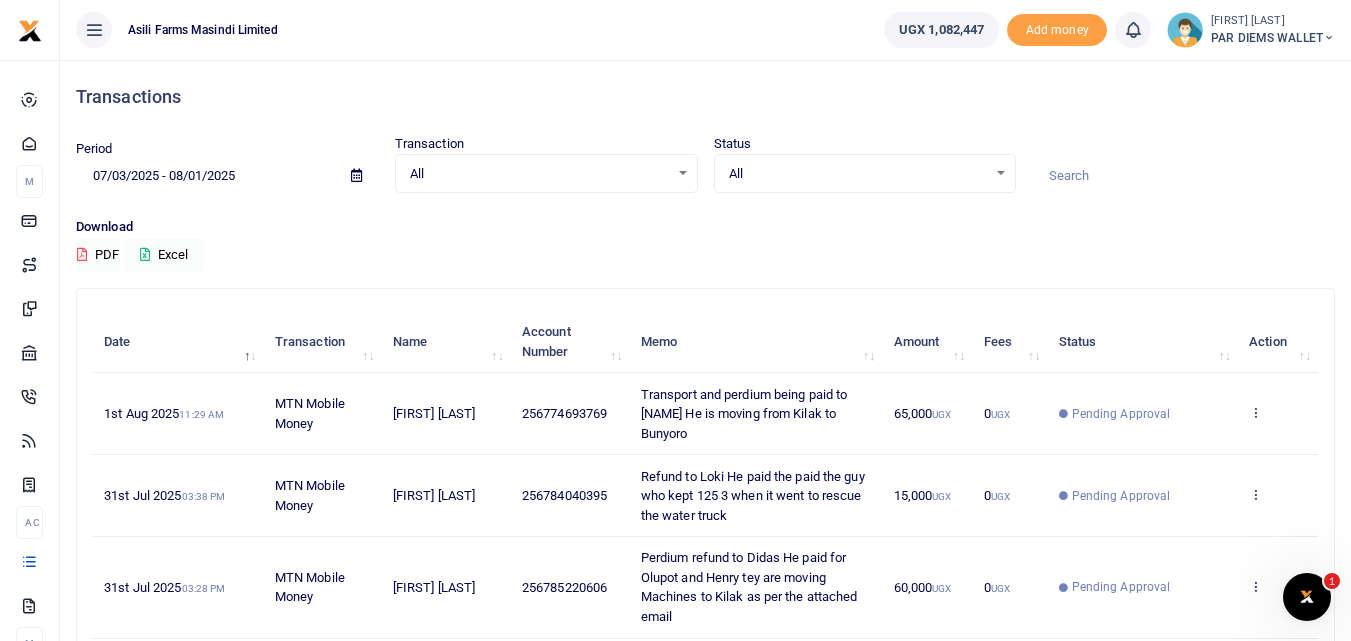 click on "Transaction
All Select an option...
All
Airtime
Internet
Utilities
Invoices
Mobile Money Payout
Deposits/Topup
Card creation
Taxes
Bank to Bank Transfer" at bounding box center [546, 163] 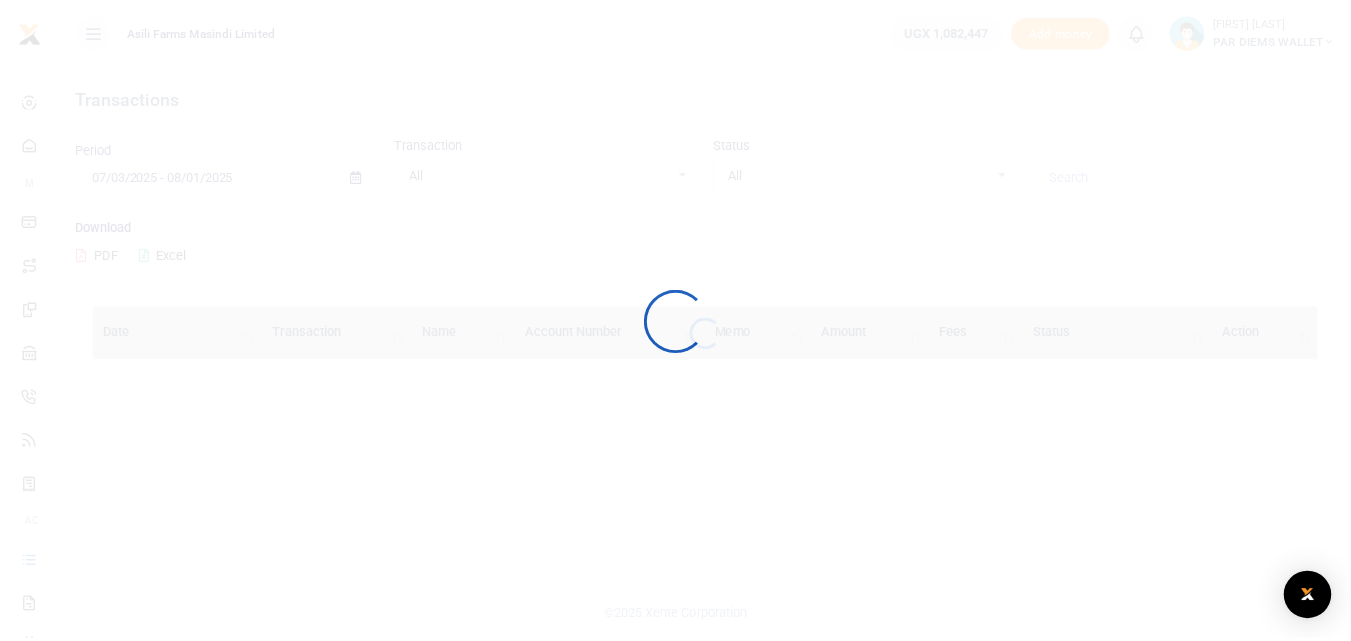 scroll, scrollTop: 0, scrollLeft: 0, axis: both 